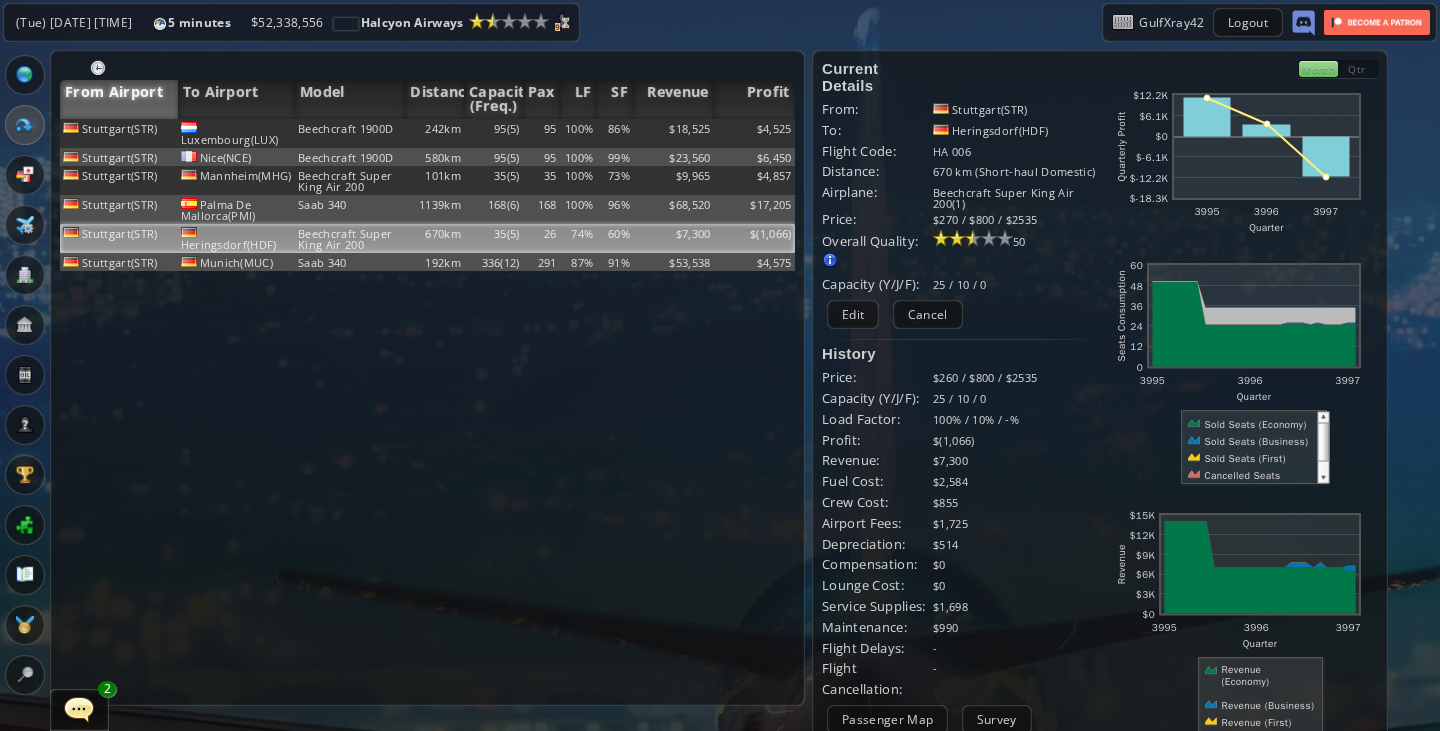 scroll, scrollTop: 0, scrollLeft: 0, axis: both 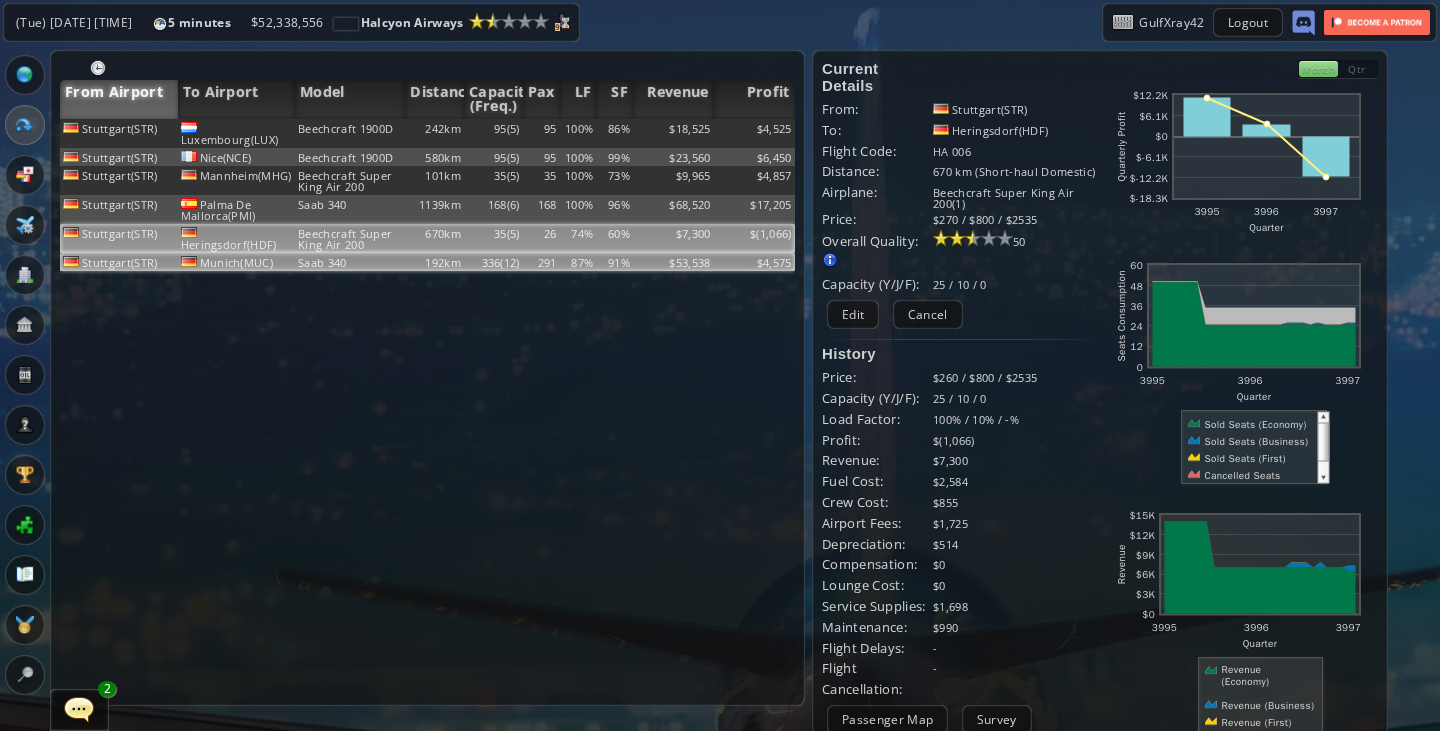 click on "192km" at bounding box center [434, 133] 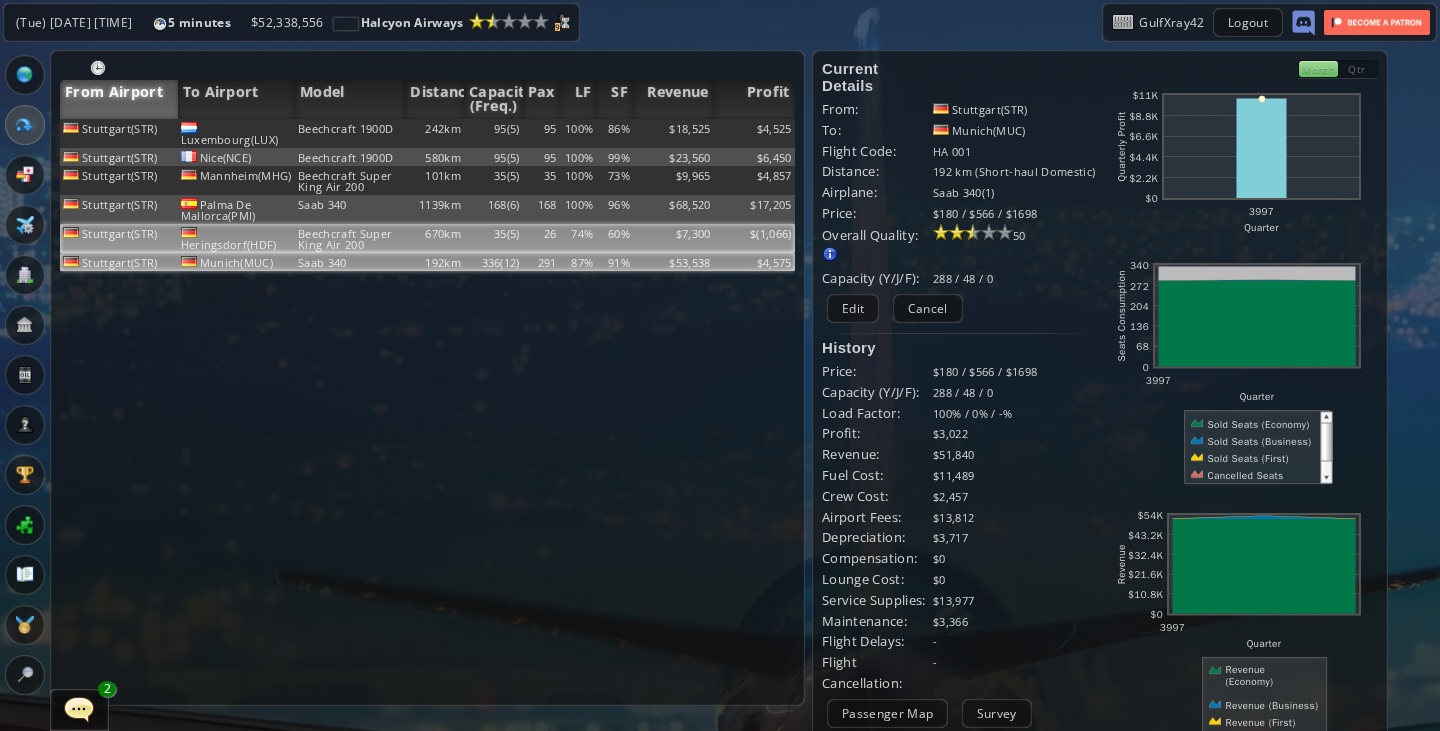 click on "35(5)" at bounding box center [493, 133] 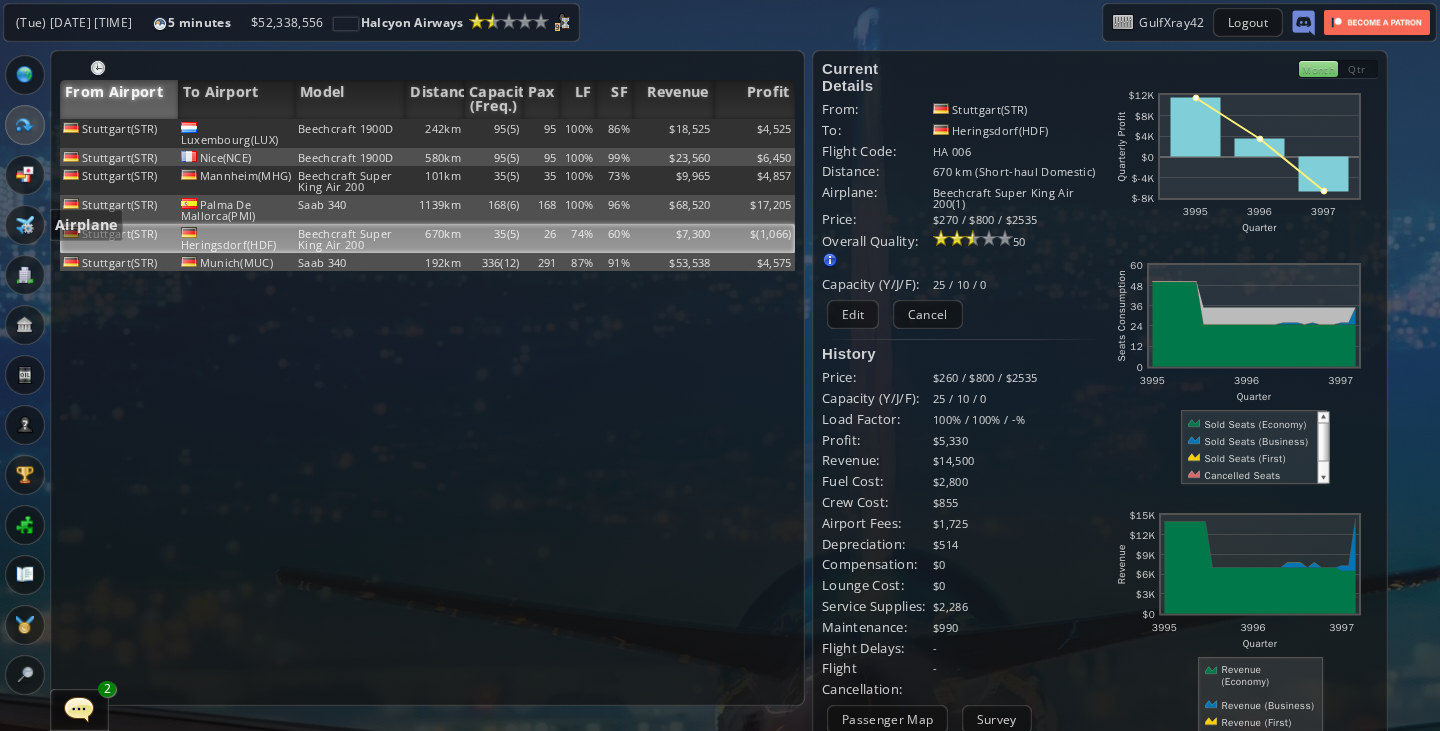 click at bounding box center [25, 225] 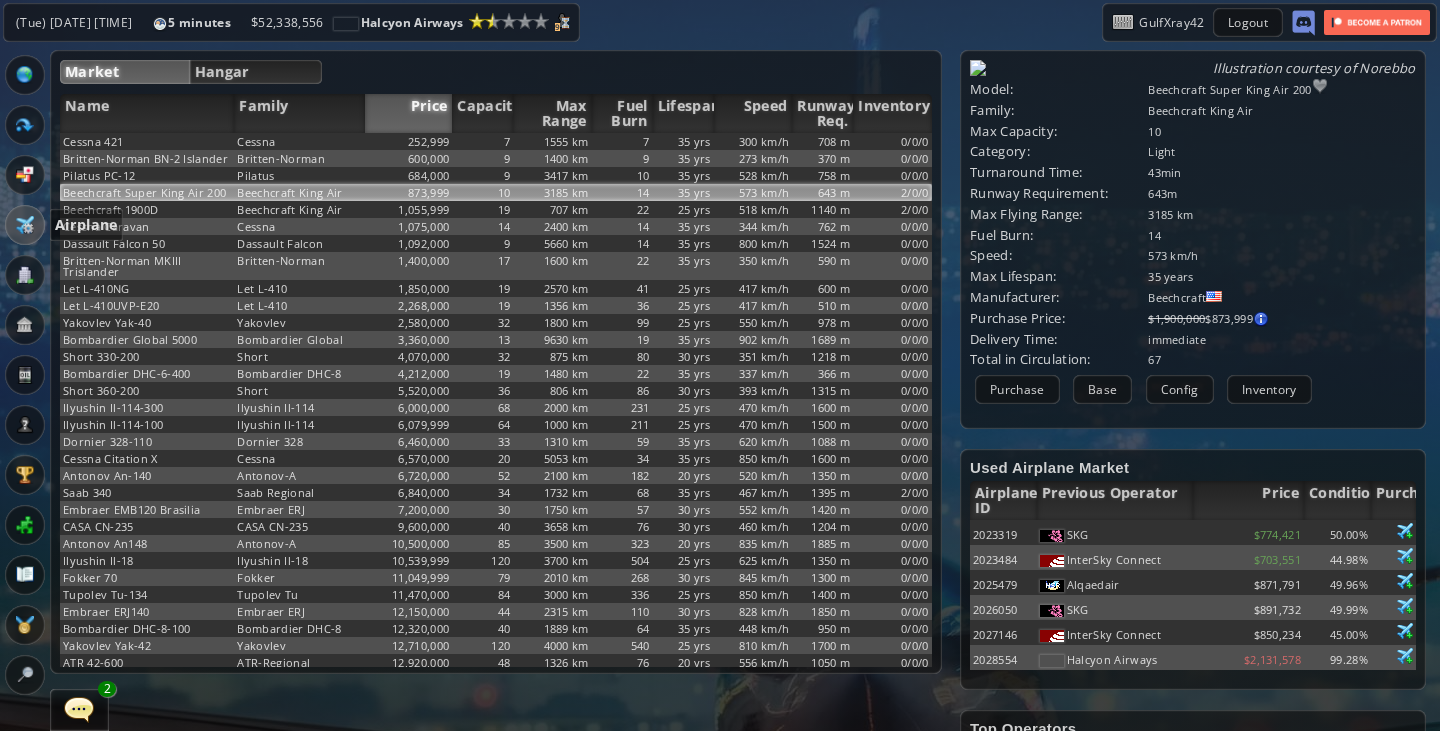 click at bounding box center (25, 225) 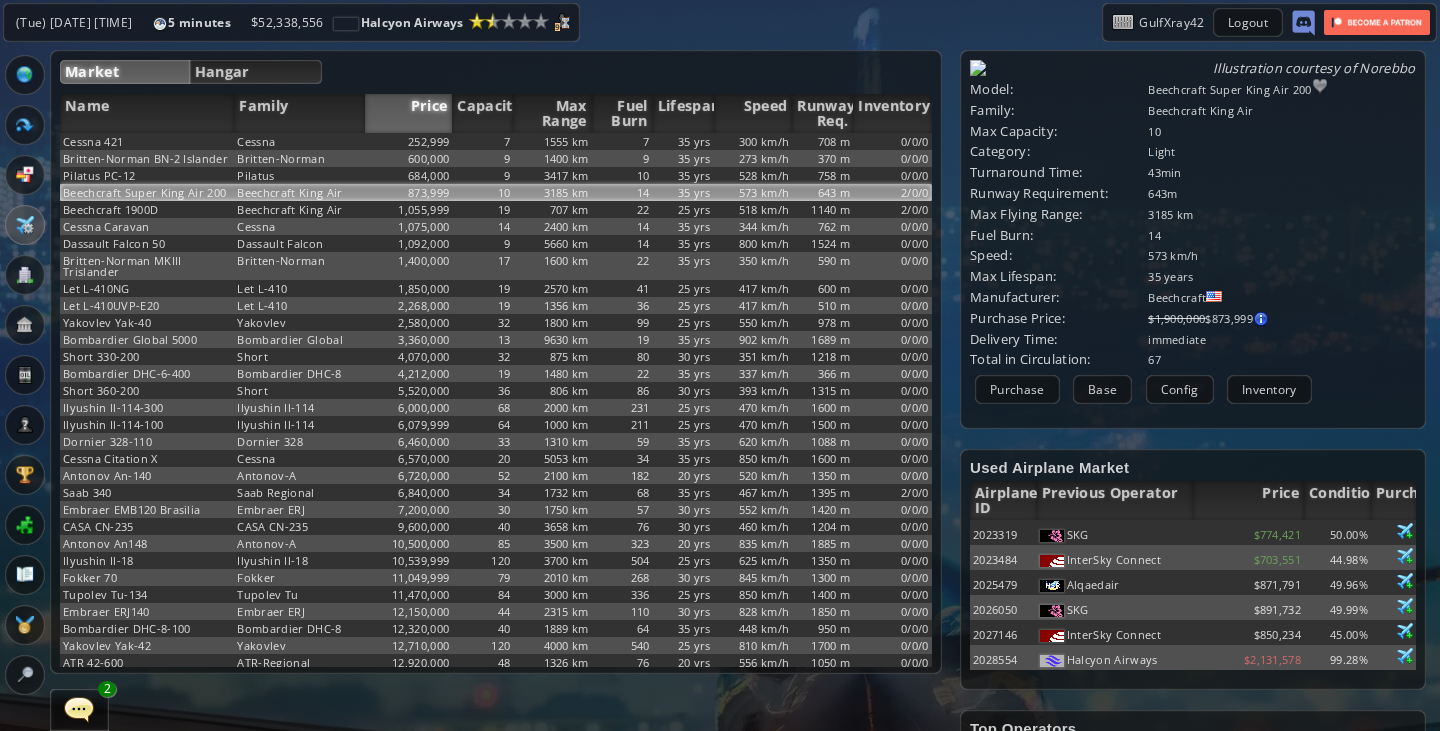 click at bounding box center (25, 275) 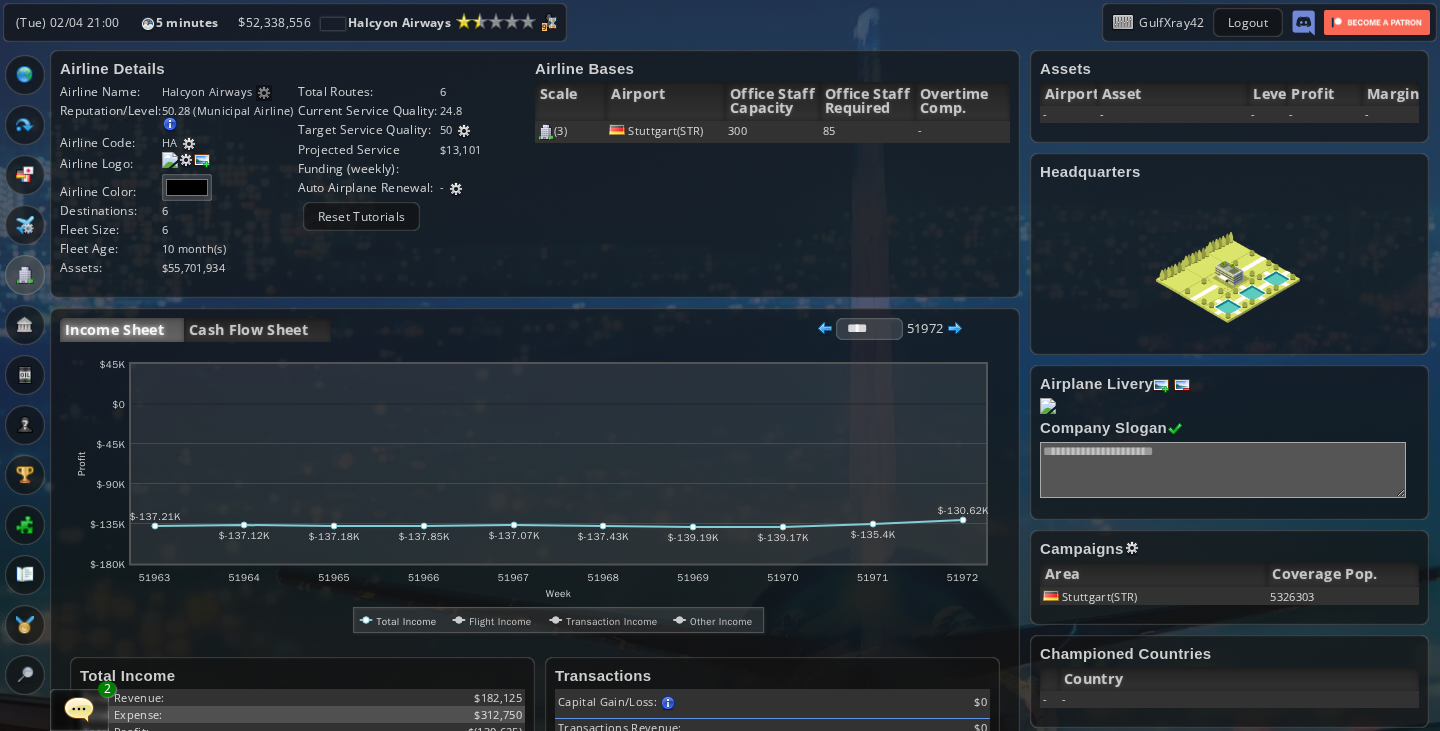 click at bounding box center (7, 365) 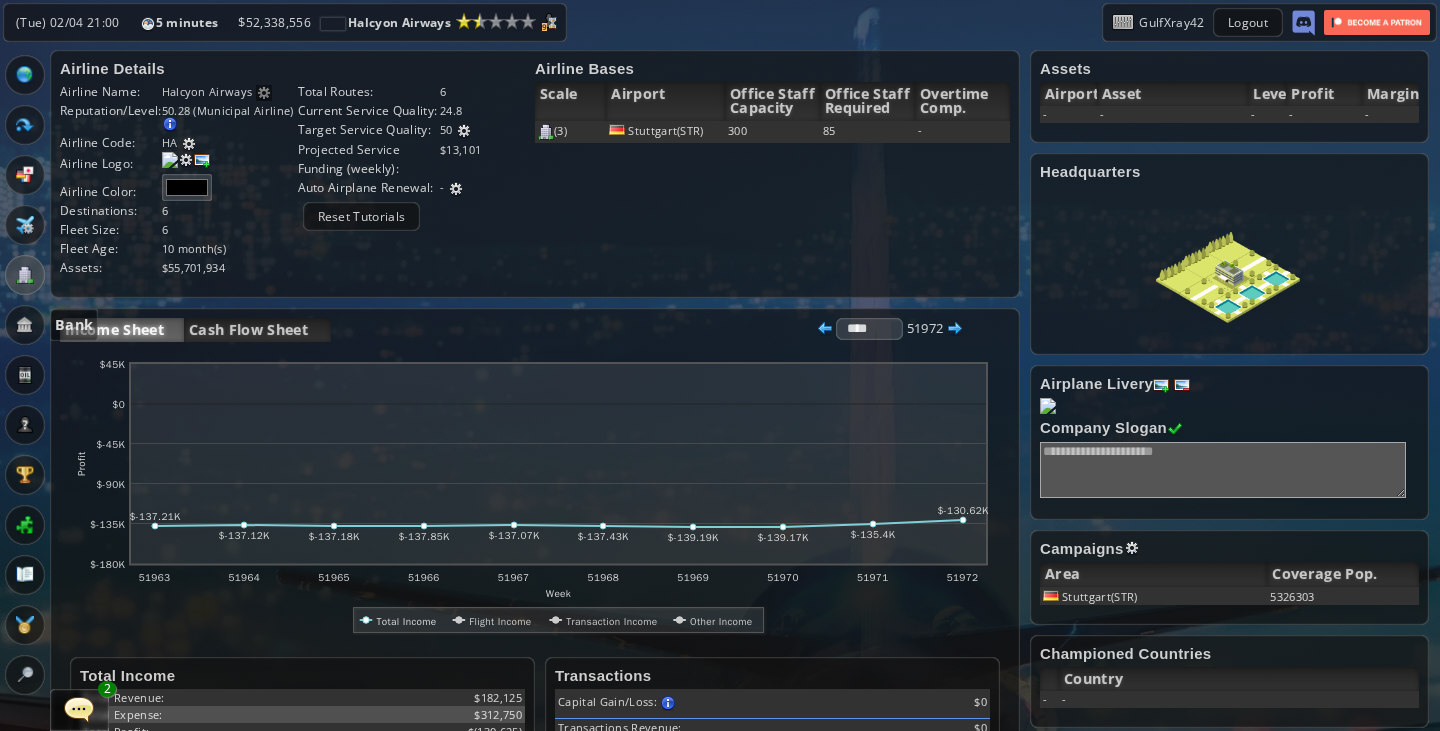 click at bounding box center [25, 325] 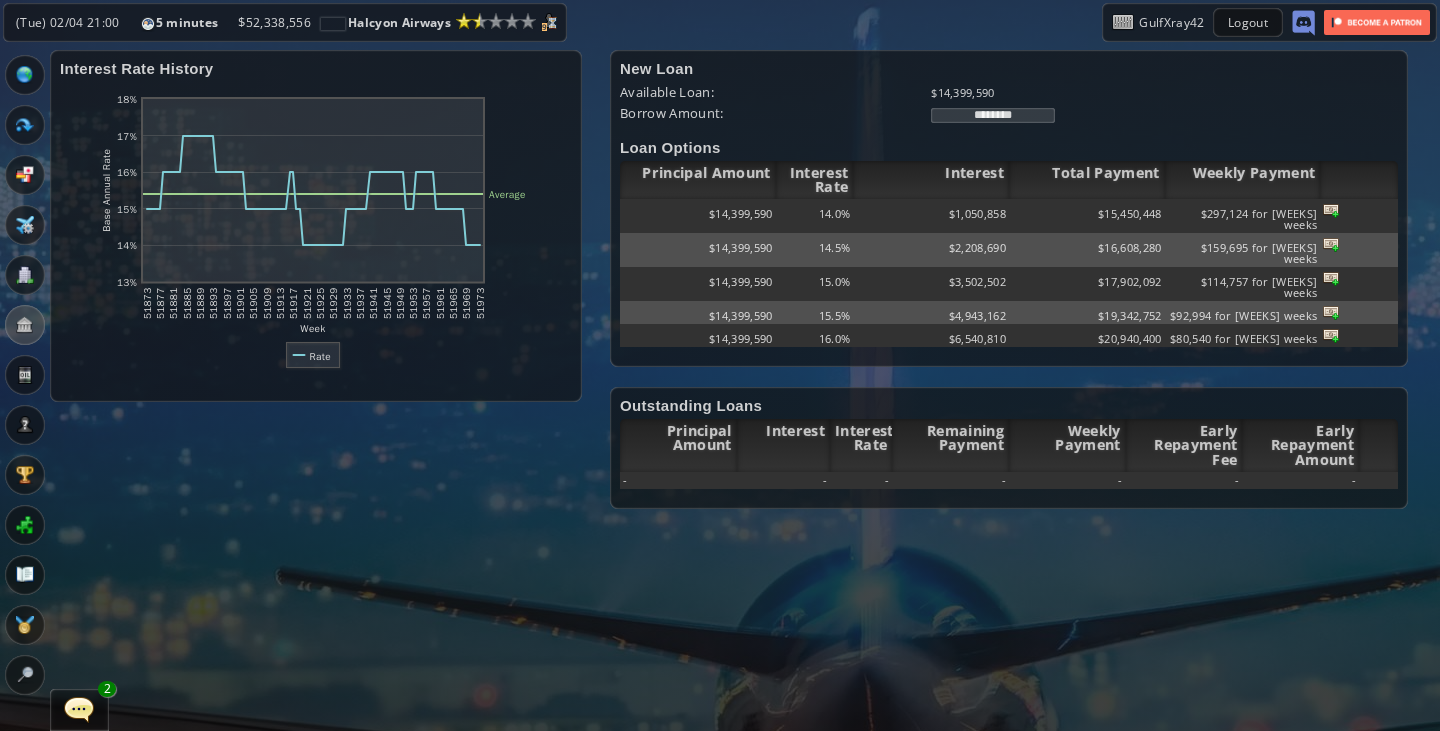 click on "Interest Rate History
abcdefhiklmnopqrstuvwxyz Loading chart. Please wait. abcdefhiklmnopqrstuvwxyz Week Base Annual Rate 13% 14% 15% 16% 17% 18% 51873 51877 51881 51885 51889 51893 51897 51901 51905 51909 51913 51917 51921 51925 51929 51933 51937 51941 51945 51949 51953 51957 51961 51965 51969 51973 Average Rate" at bounding box center (316, 226) 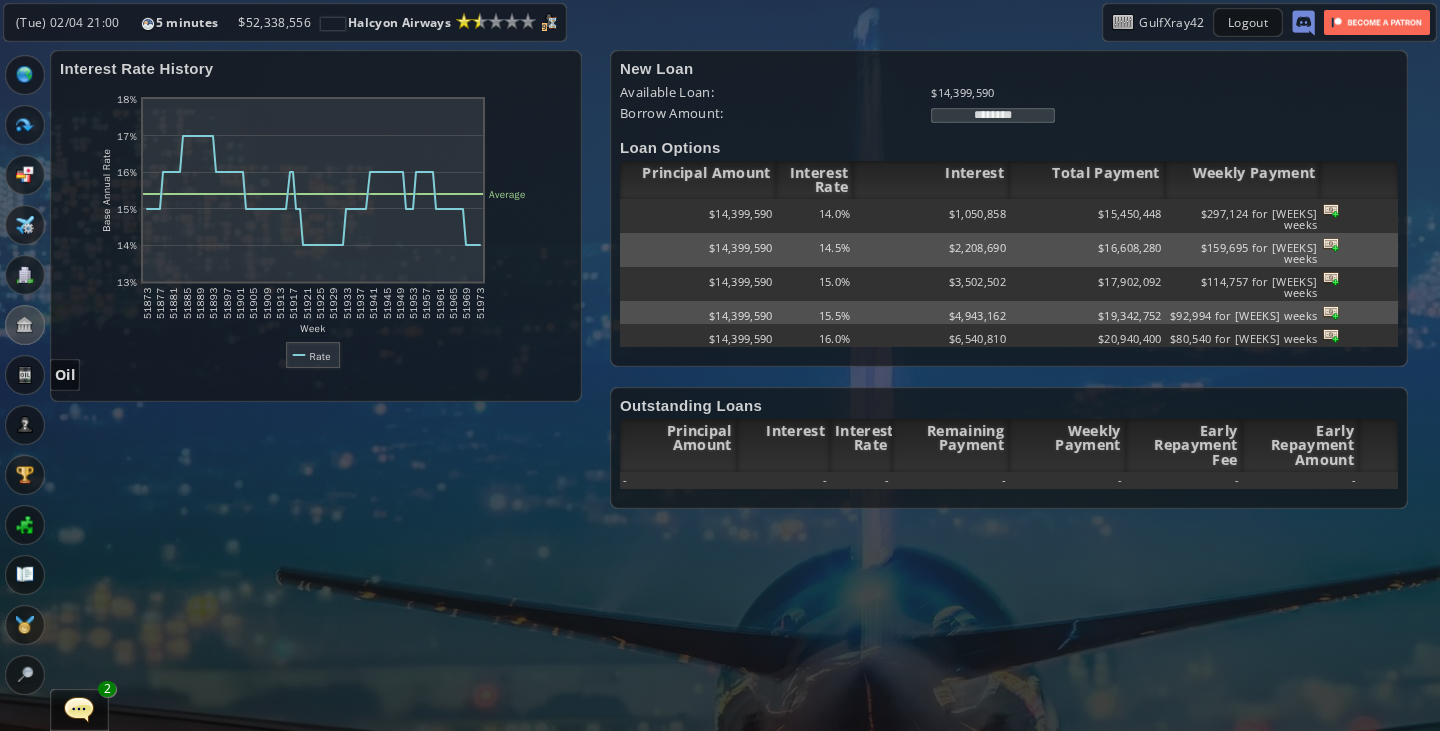 click at bounding box center (25, 375) 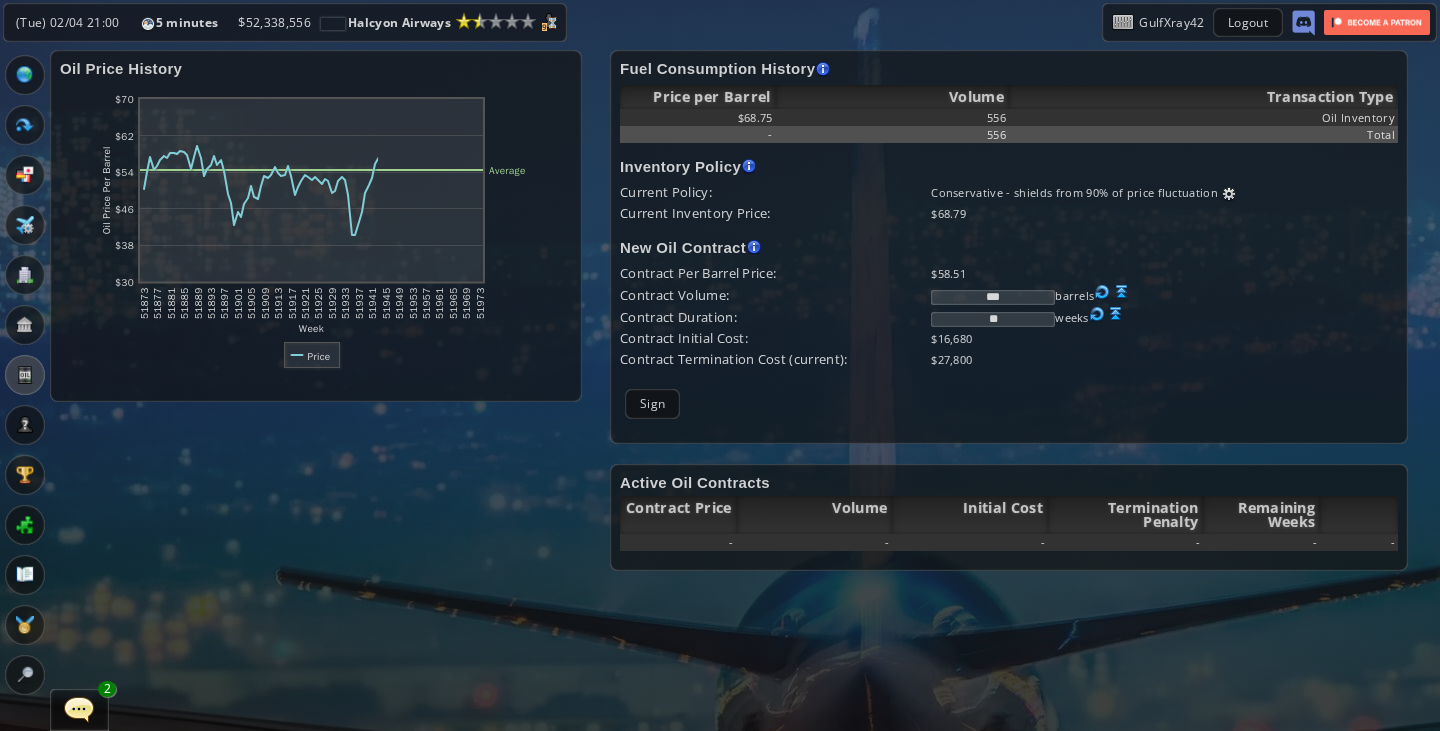 click at bounding box center [311, 190] 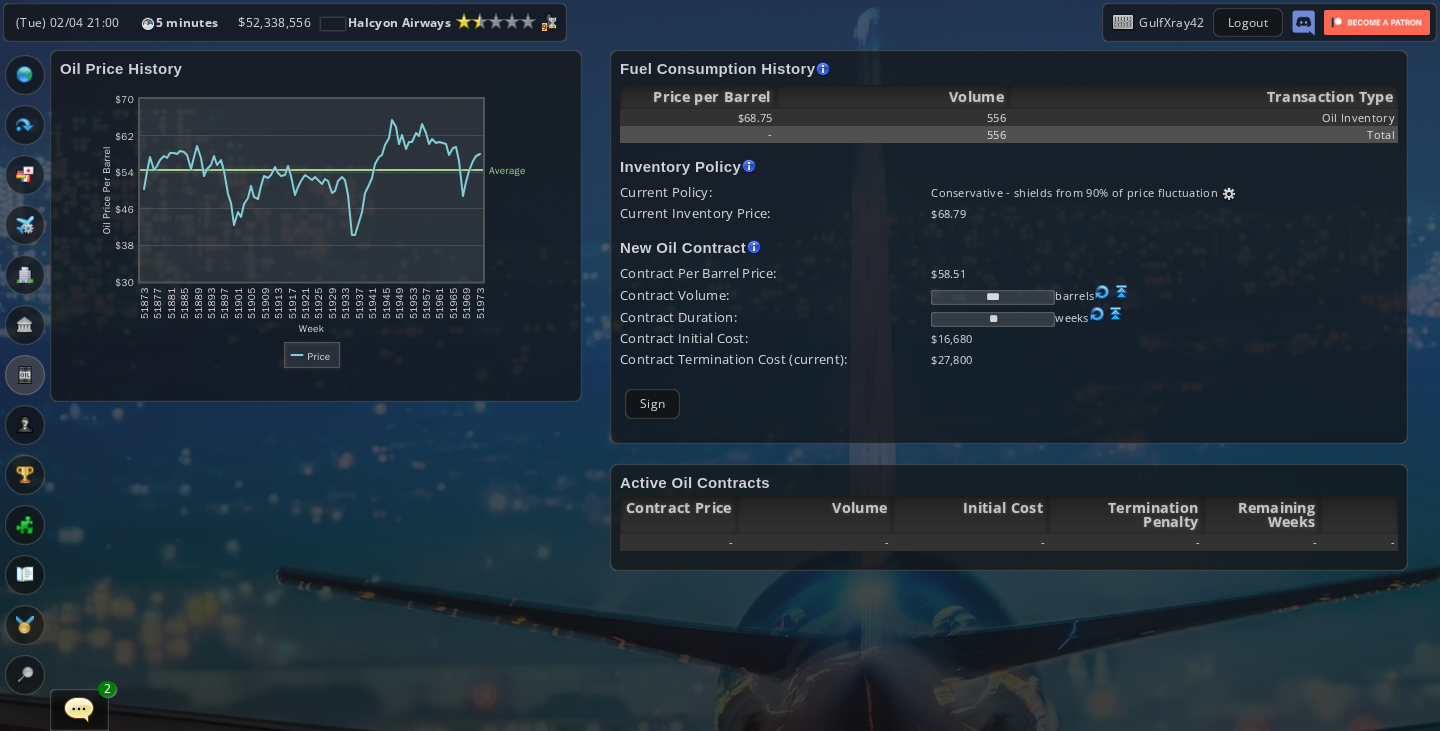 click at bounding box center [1229, 194] 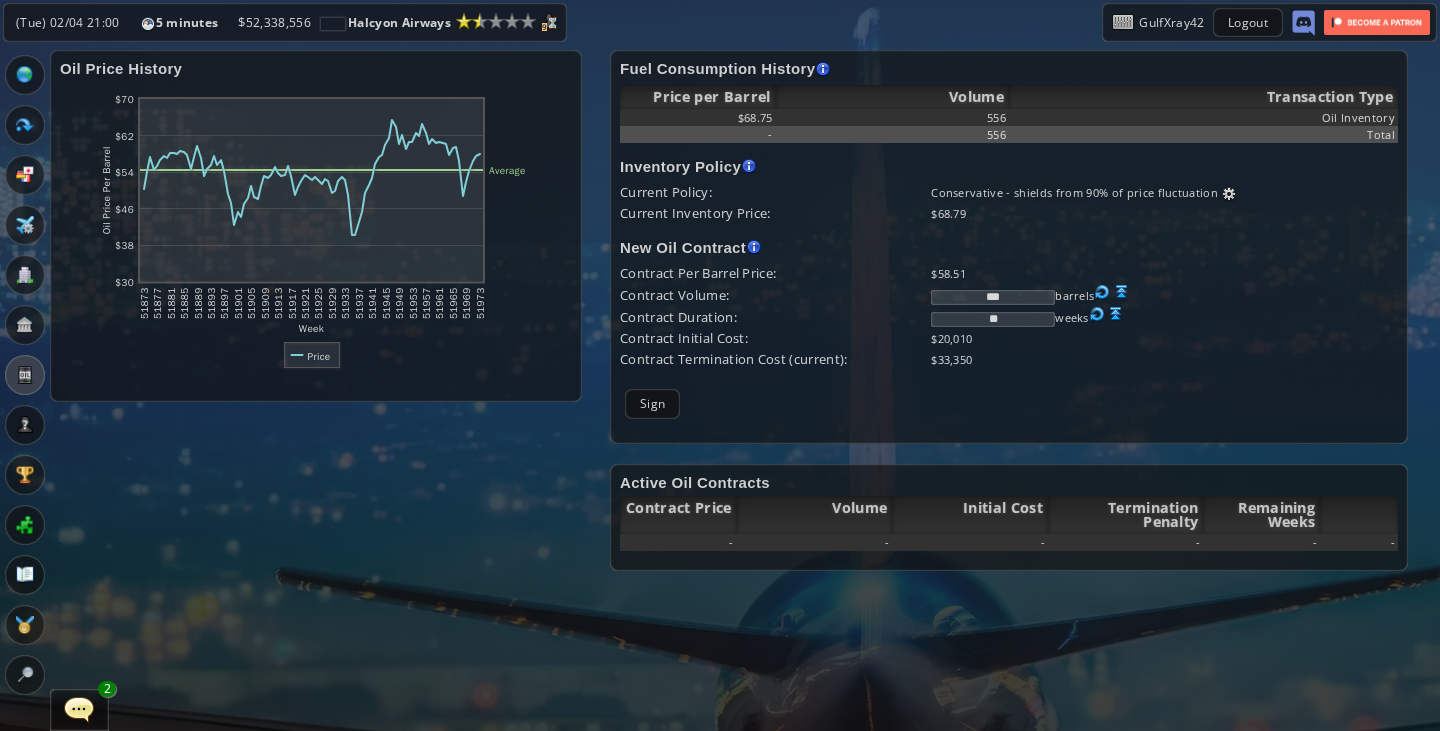 click at bounding box center (1122, 292) 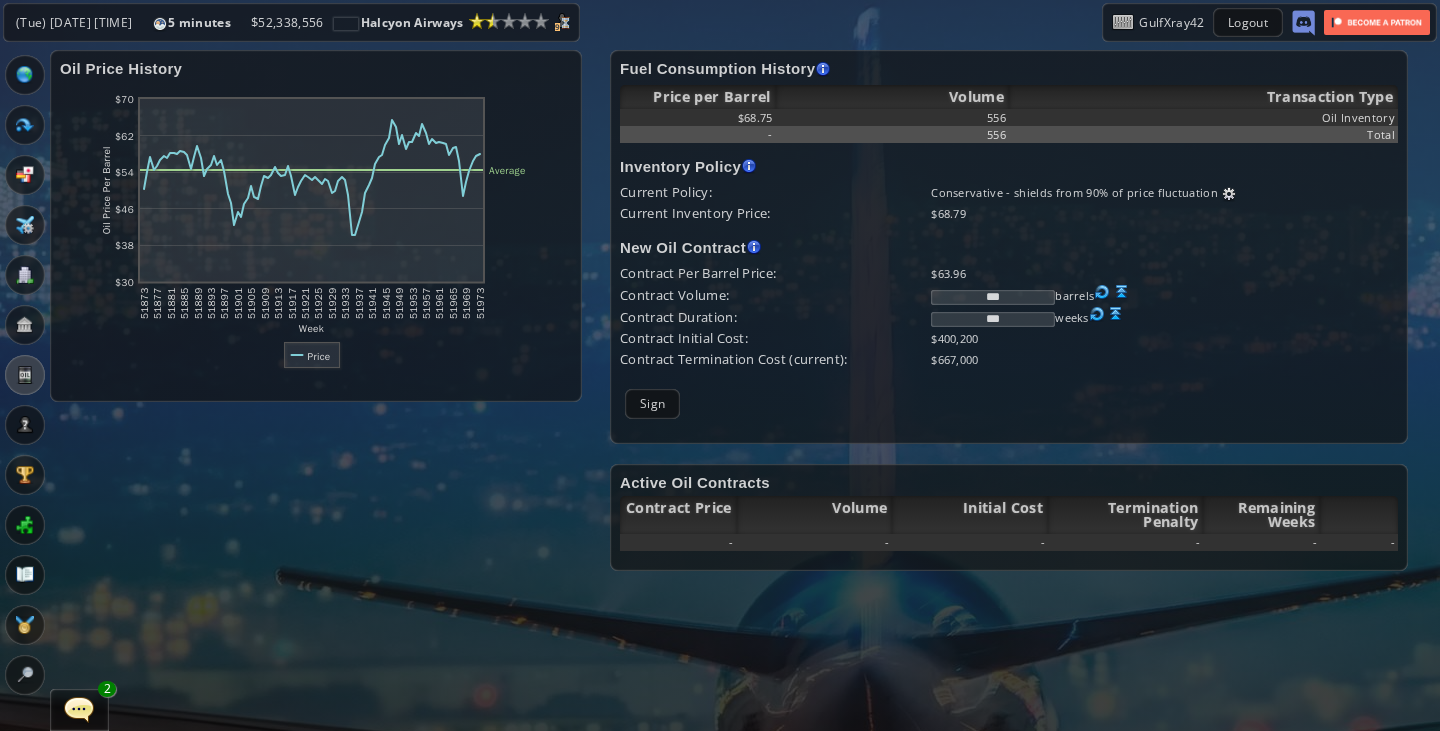 click on "***  weeks" at bounding box center [1164, 192] 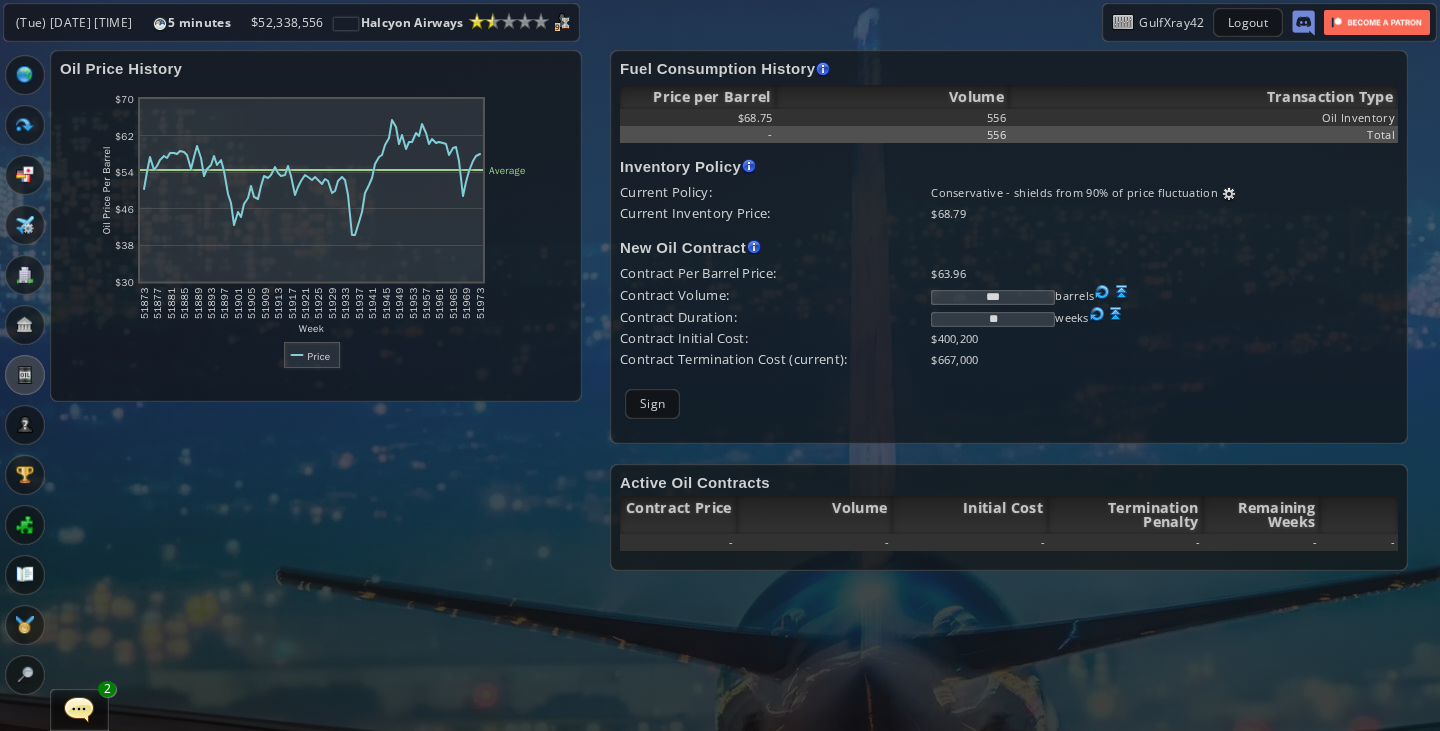 click at bounding box center (1229, 194) 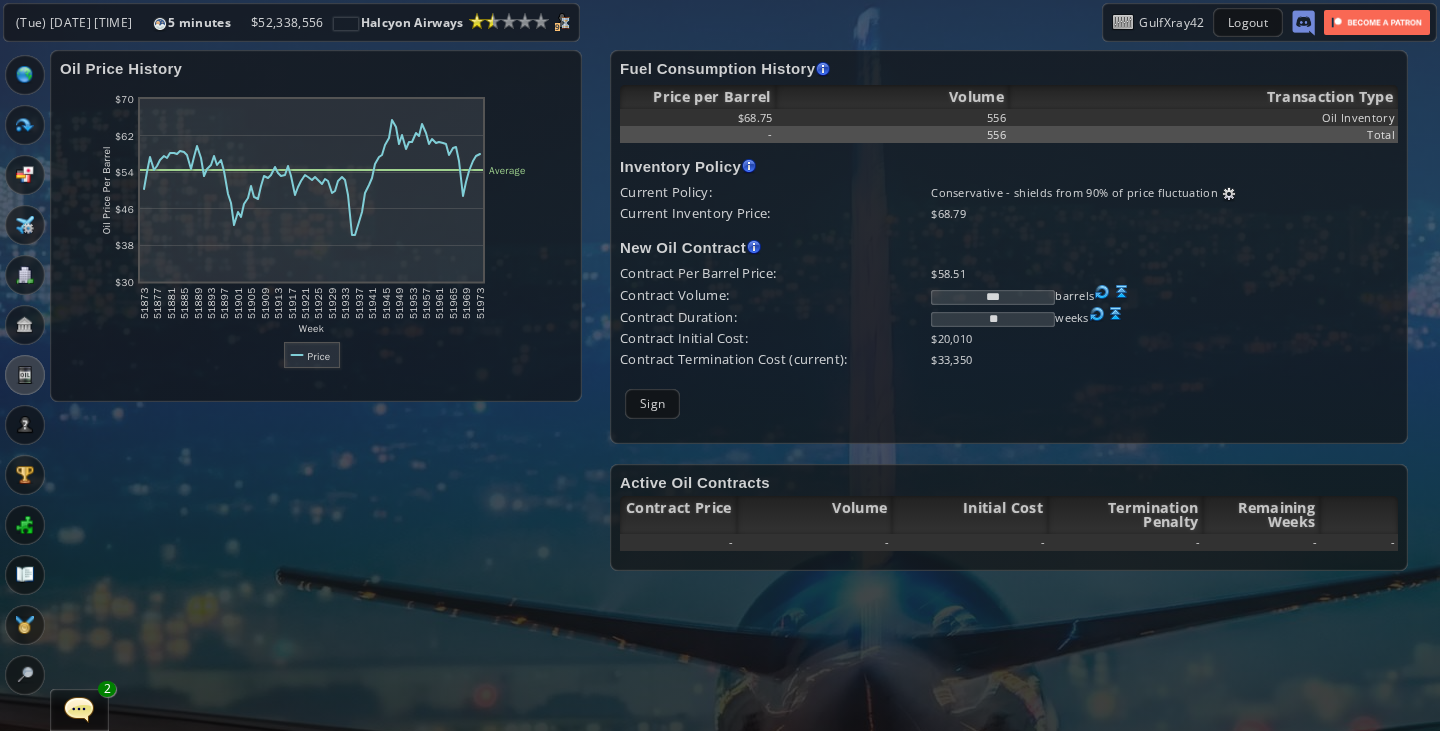 click at bounding box center (1229, 194) 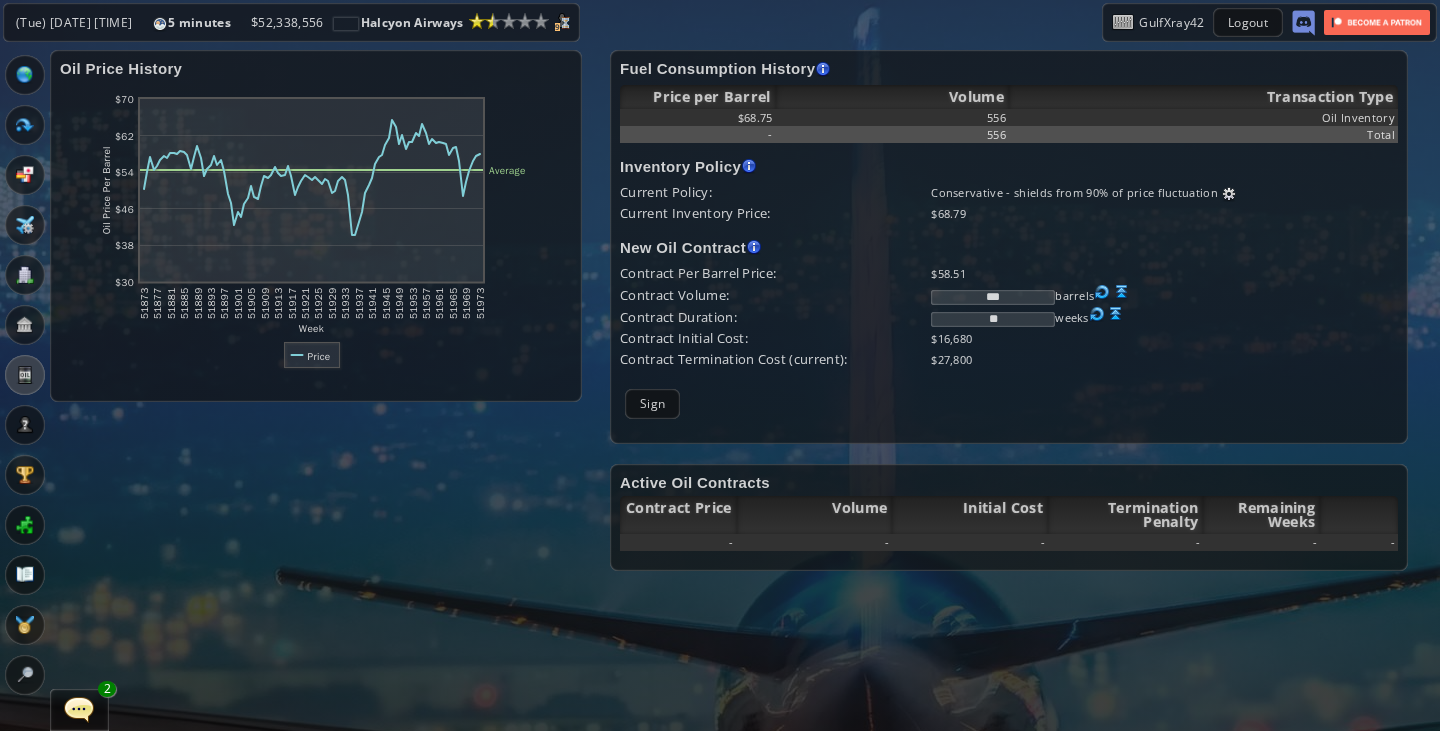 click at bounding box center [1229, 194] 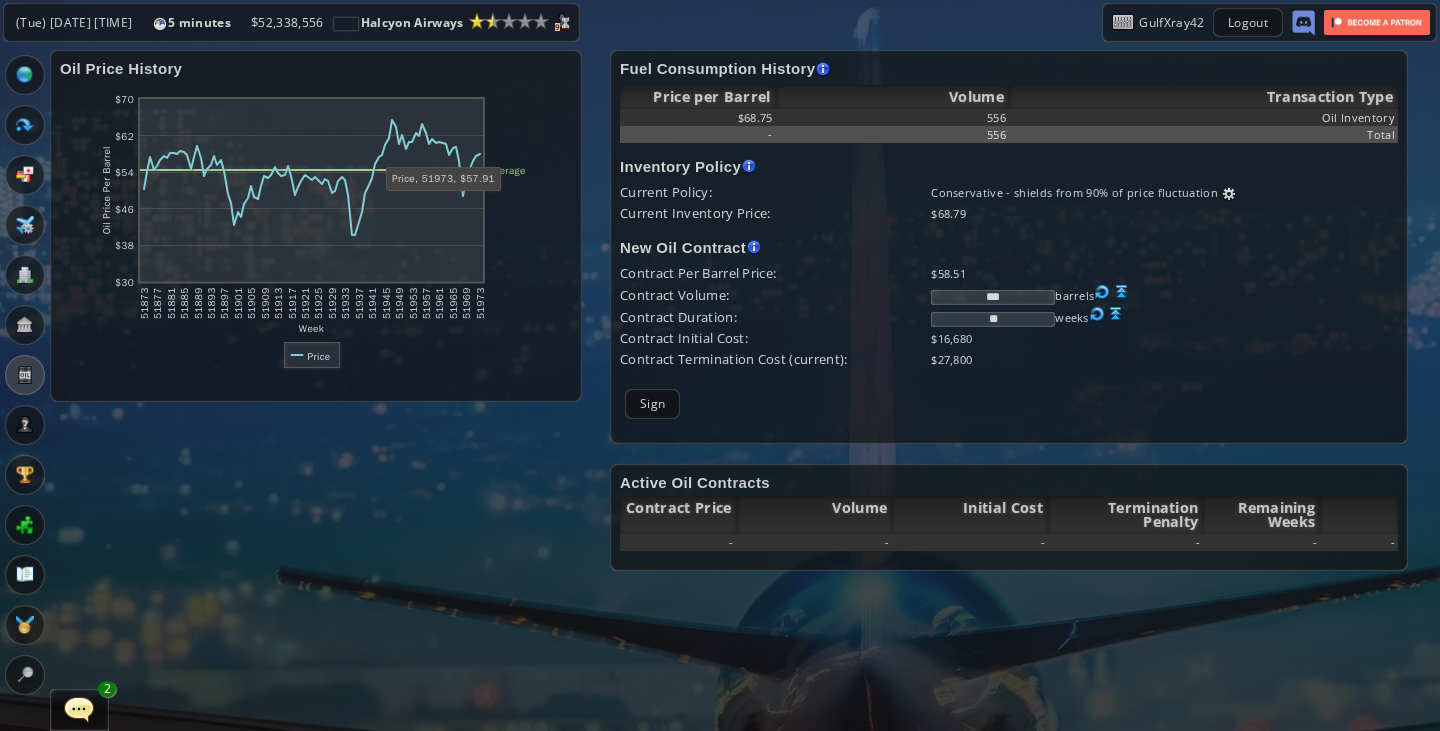 click at bounding box center [313, 178] 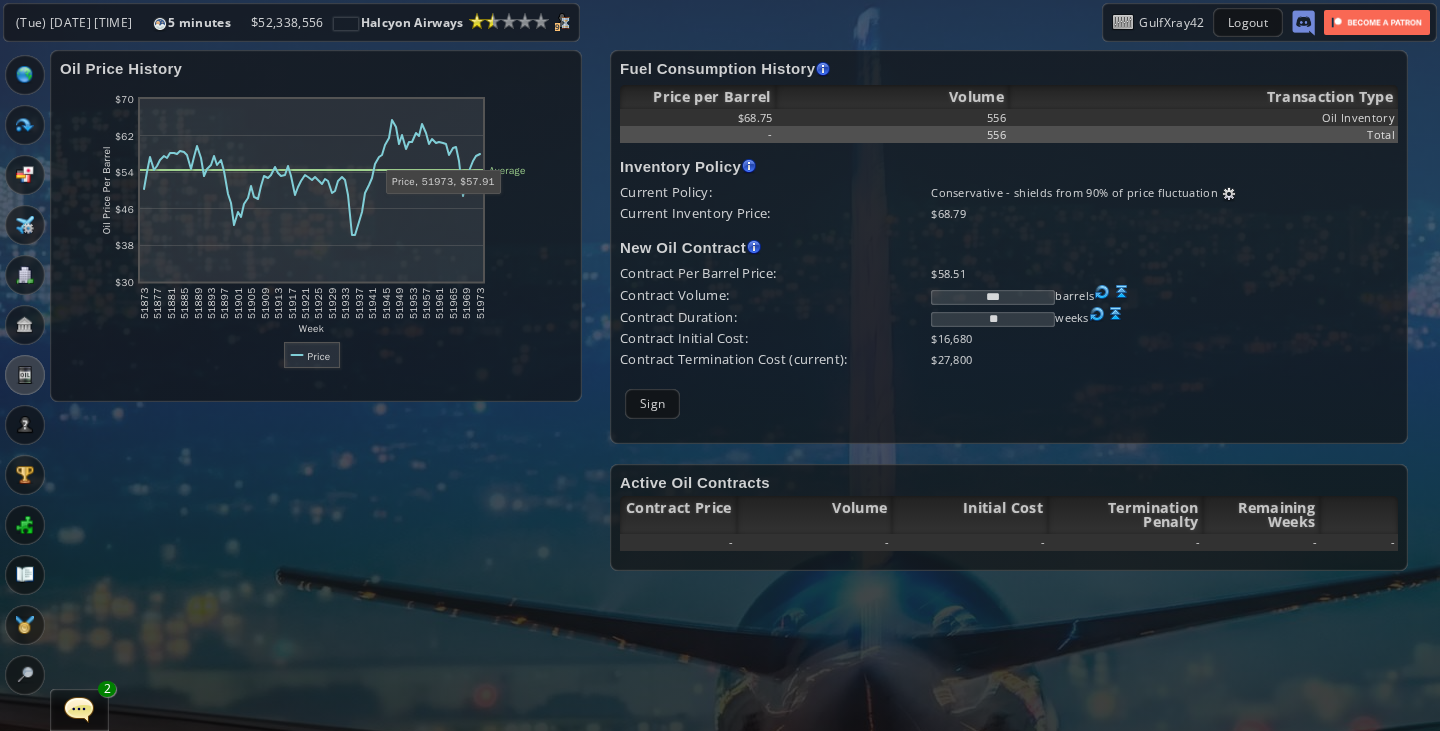 click at bounding box center [313, 178] 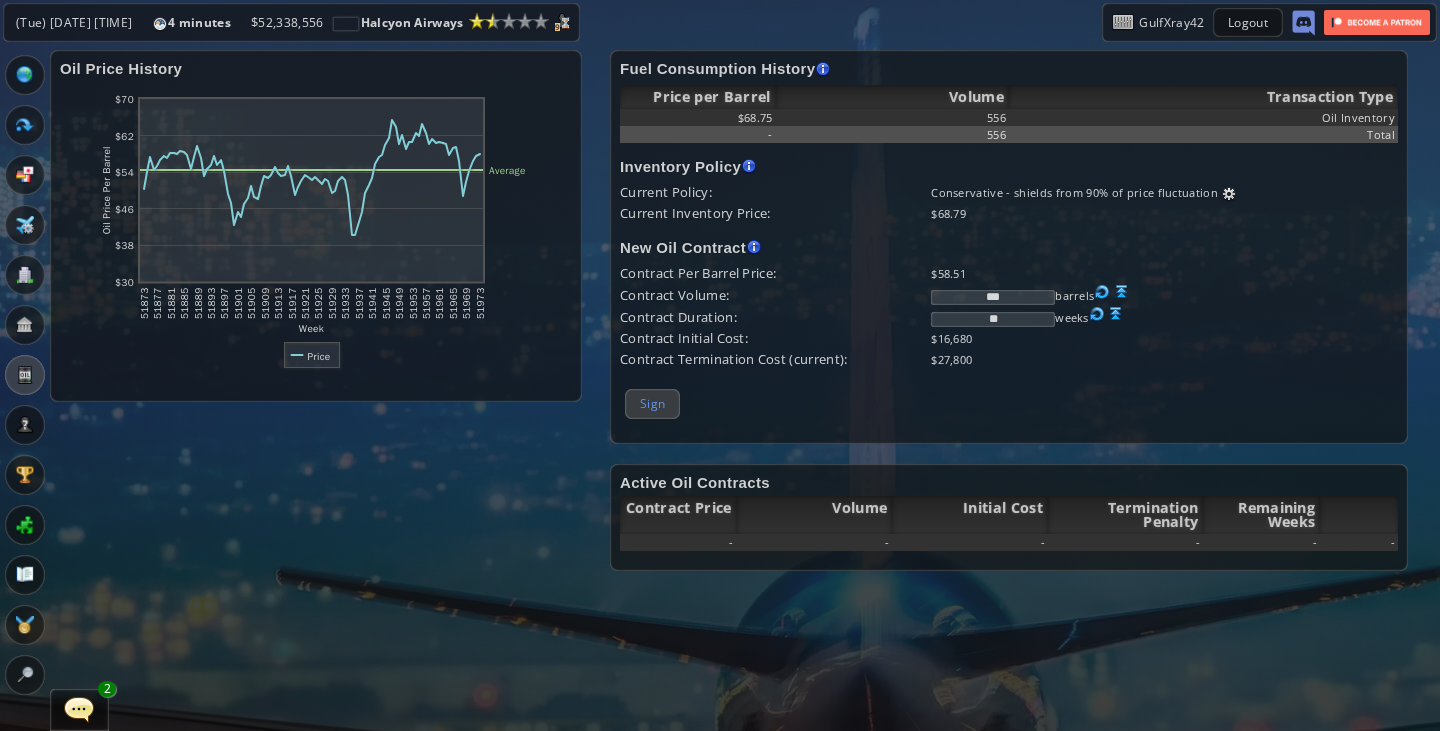 click on "Sign" at bounding box center [652, 403] 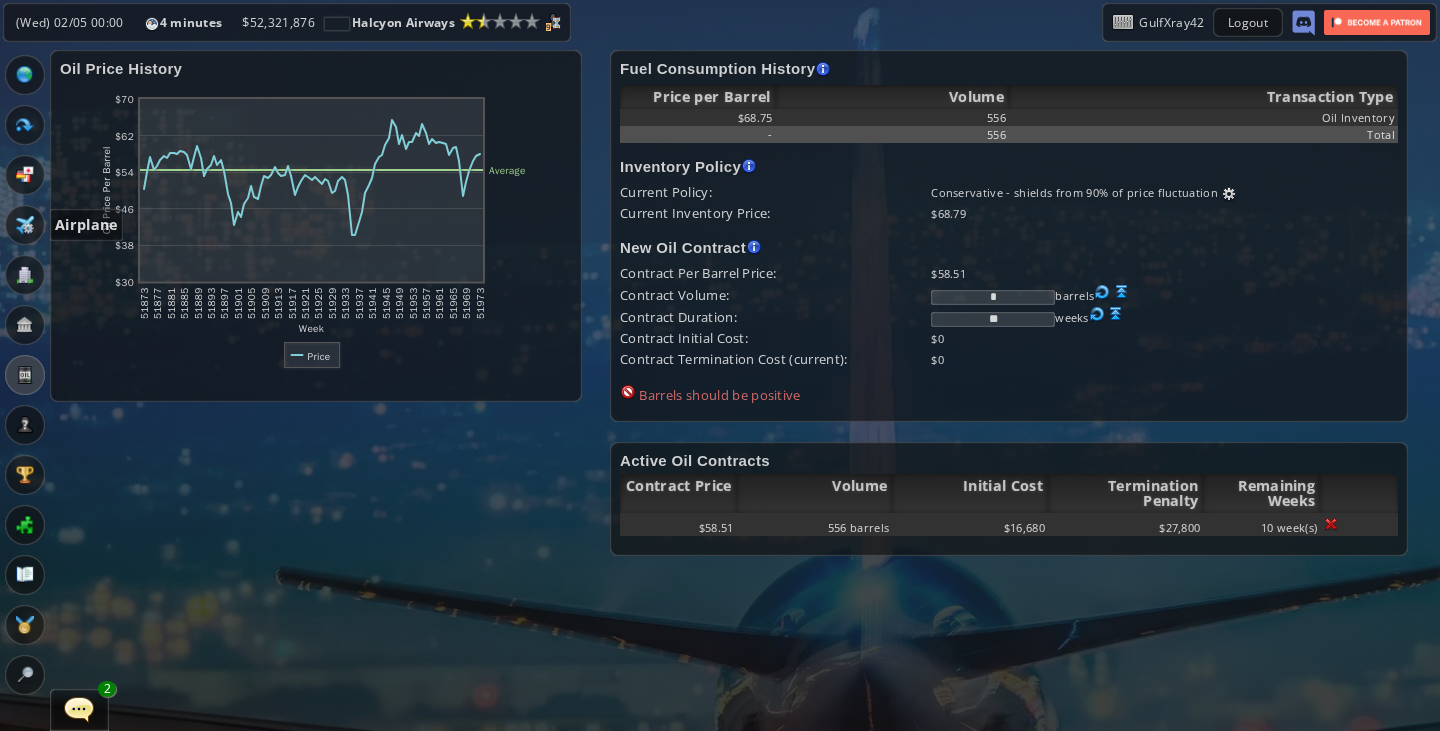 click at bounding box center [25, 225] 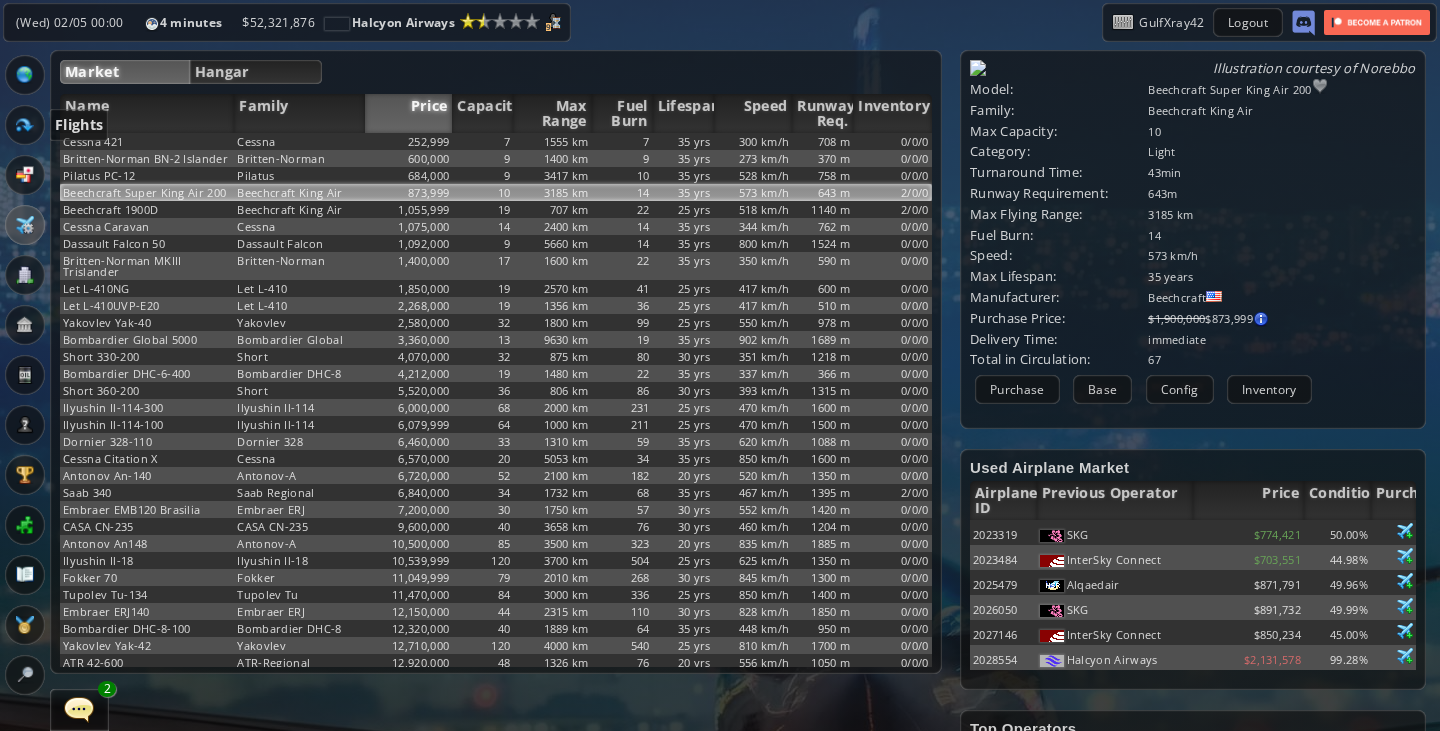click at bounding box center (25, 125) 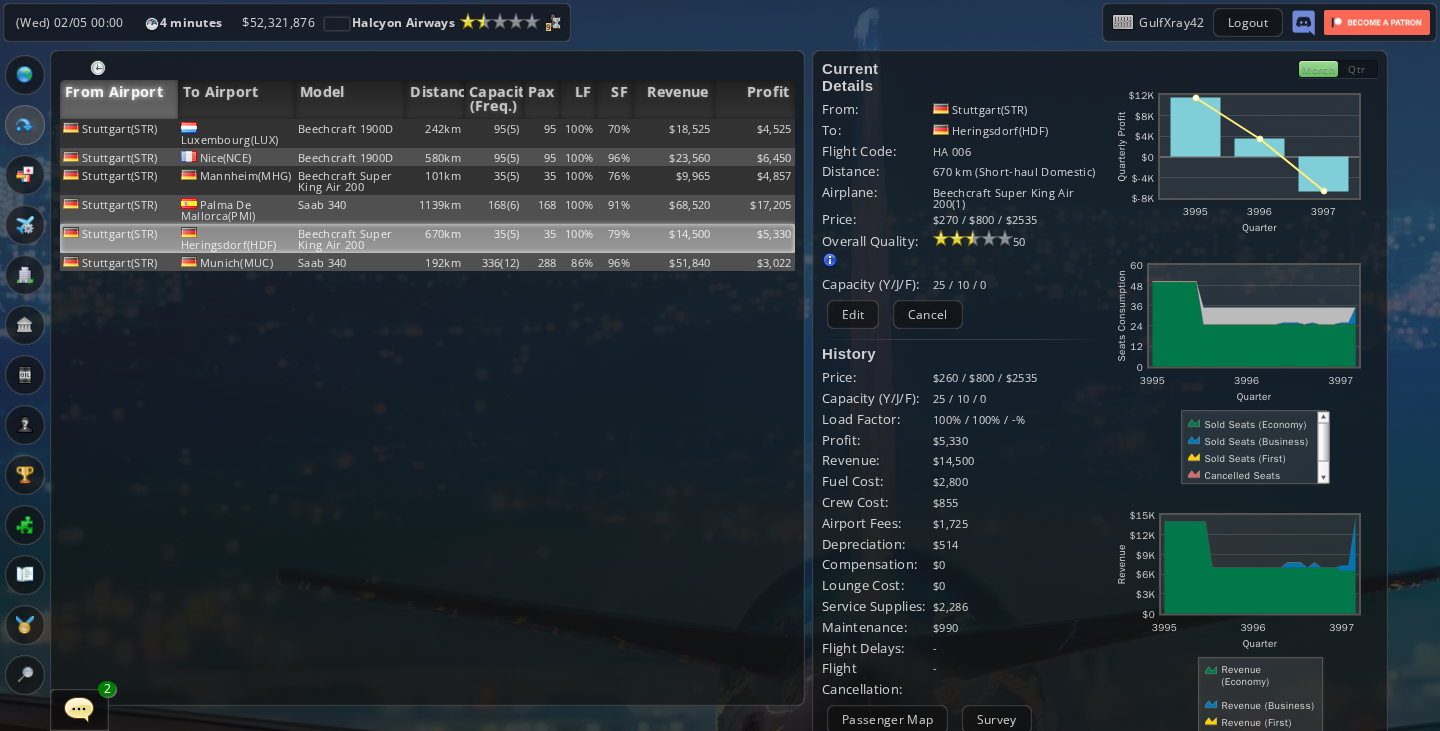 click on "Stuttgart([STATE]) Luxembourg([STATE]) Beechcraft 1900D 242km 95(5) 95 100% 70% $18,525 $4,525 Stuttgart([STATE]) Nice([STATE]) Beechcraft 1900D 580km 95(5) 95 100% 96% $23,560 $6,450 Stuttgart([STATE]) Mannheim([STATE]) Beechcraft Super King Air 200 101km 35(5) 35 100% 76% $9,965 $4,857 Stuttgart([STATE]) Palma De Mallorca([STATE]) Saab 340 1139km 168(6) 168 100% 91% $68,520 $17,205 Stuttgart([STATE]) Heringsdorf([STATE]) Beechcraft Super King Air 200 670km 35(5) 35 100% 79% $14,500 $5,330 Stuttgart([STATE]) Munich([STATE]) Saab 340 192km 336(12) 288 86% 96% $51,840 $3,022
No flights yet
First build your Headquarters
Then select the Destination Airport from the world map" at bounding box center [427, 412] 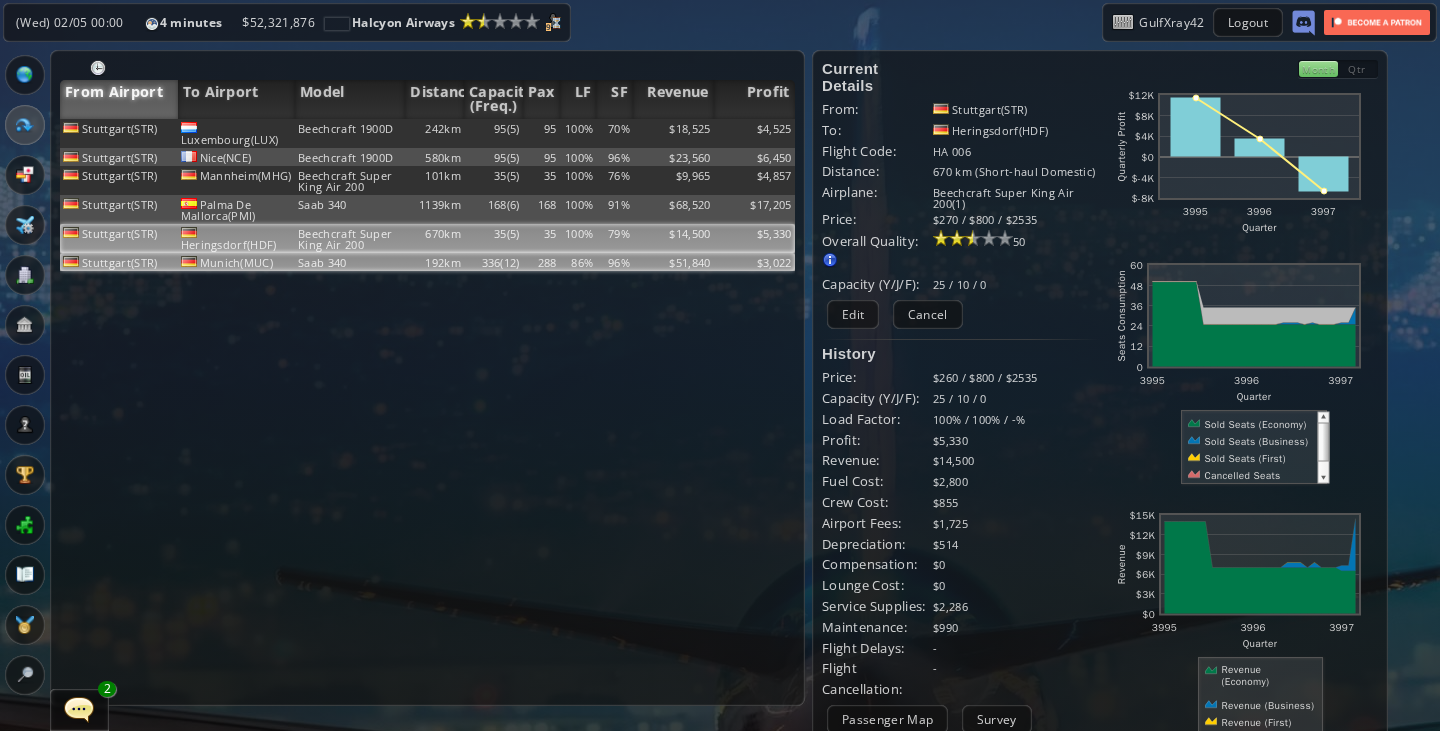 click on "192km" at bounding box center [434, 133] 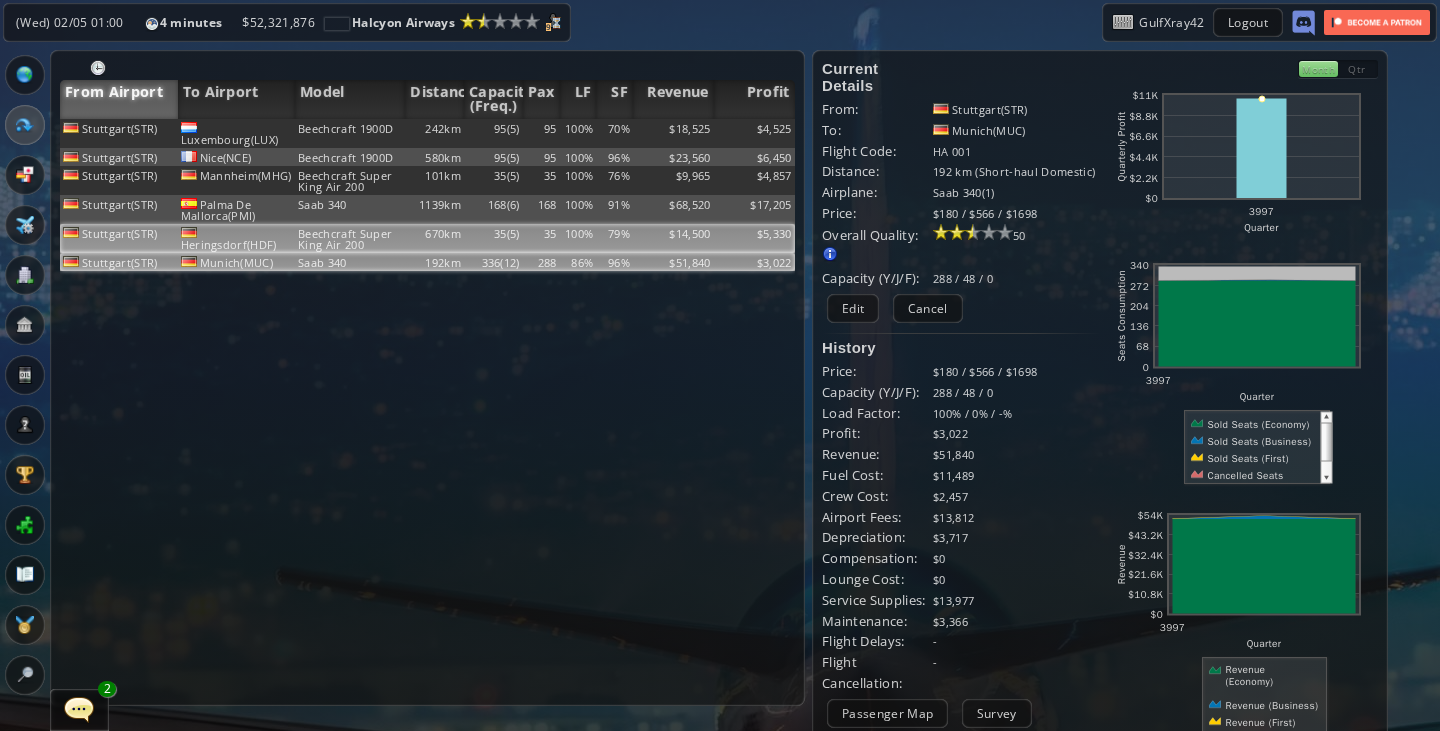 click on "35(5)" at bounding box center (493, 133) 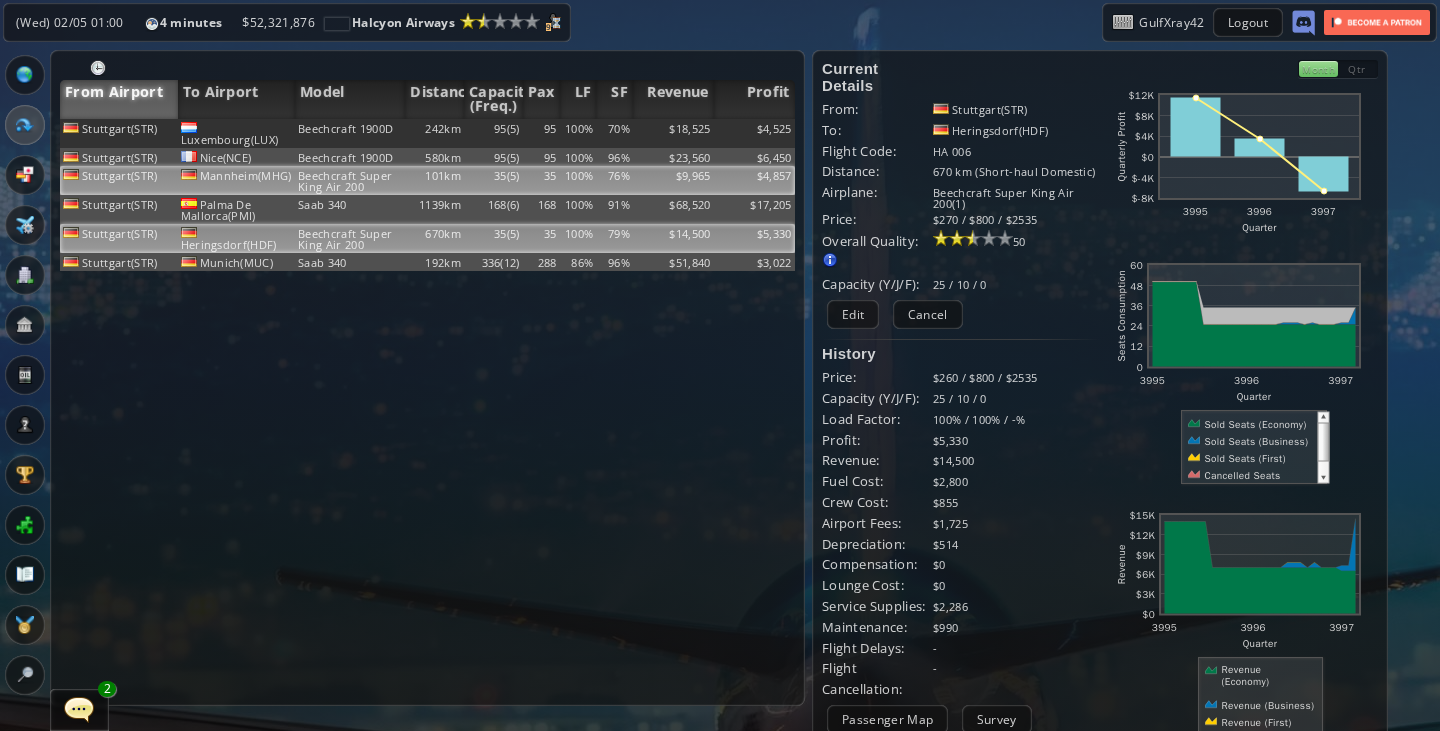 click on "35" at bounding box center (541, 133) 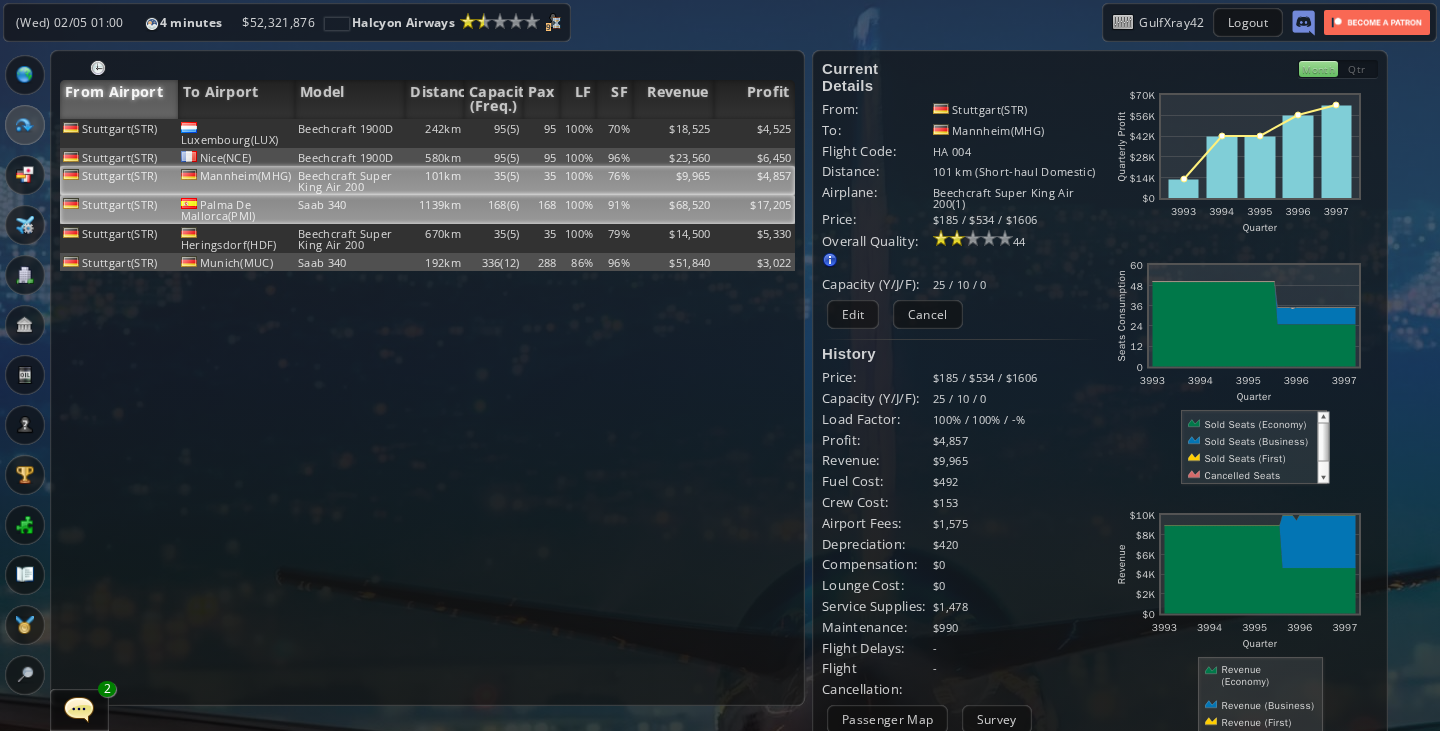 click on "168" at bounding box center (541, 133) 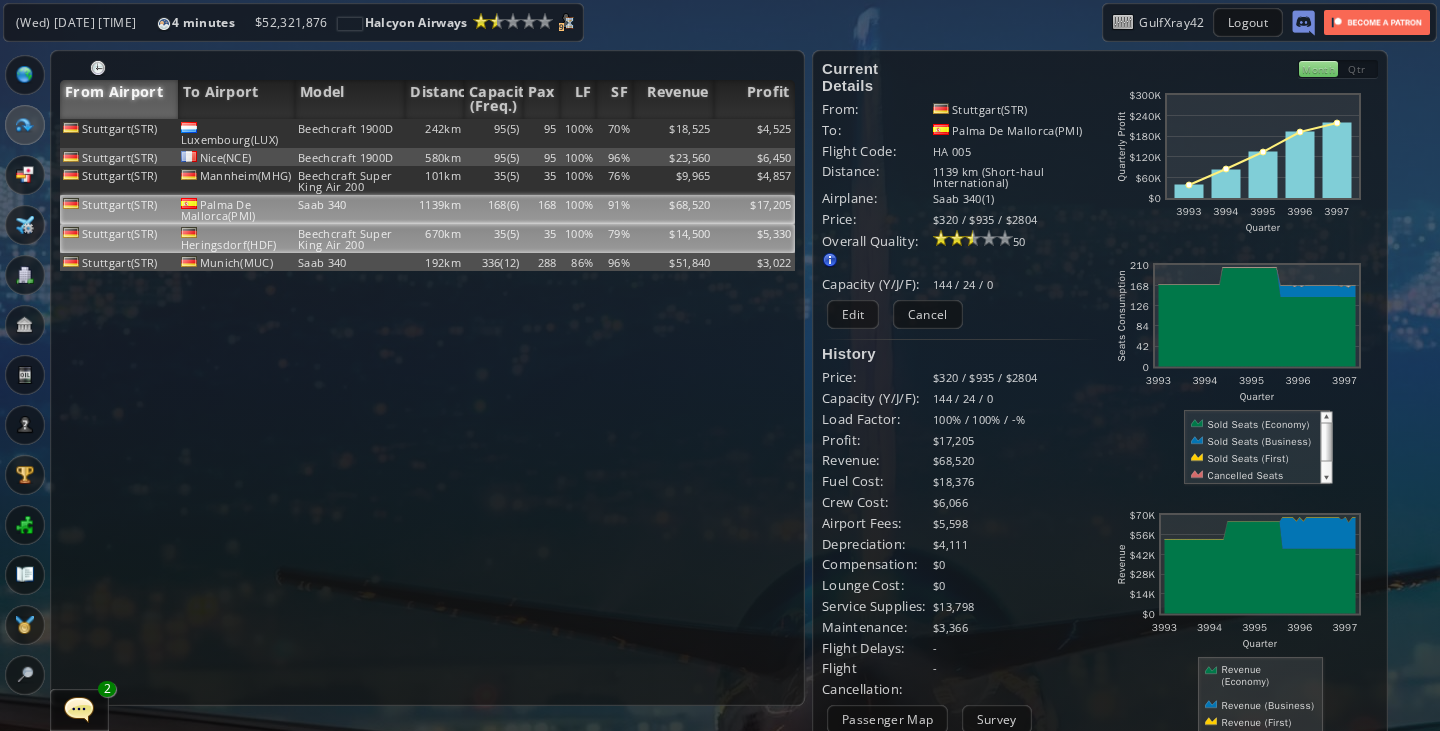 click on "$14,500" at bounding box center (673, 133) 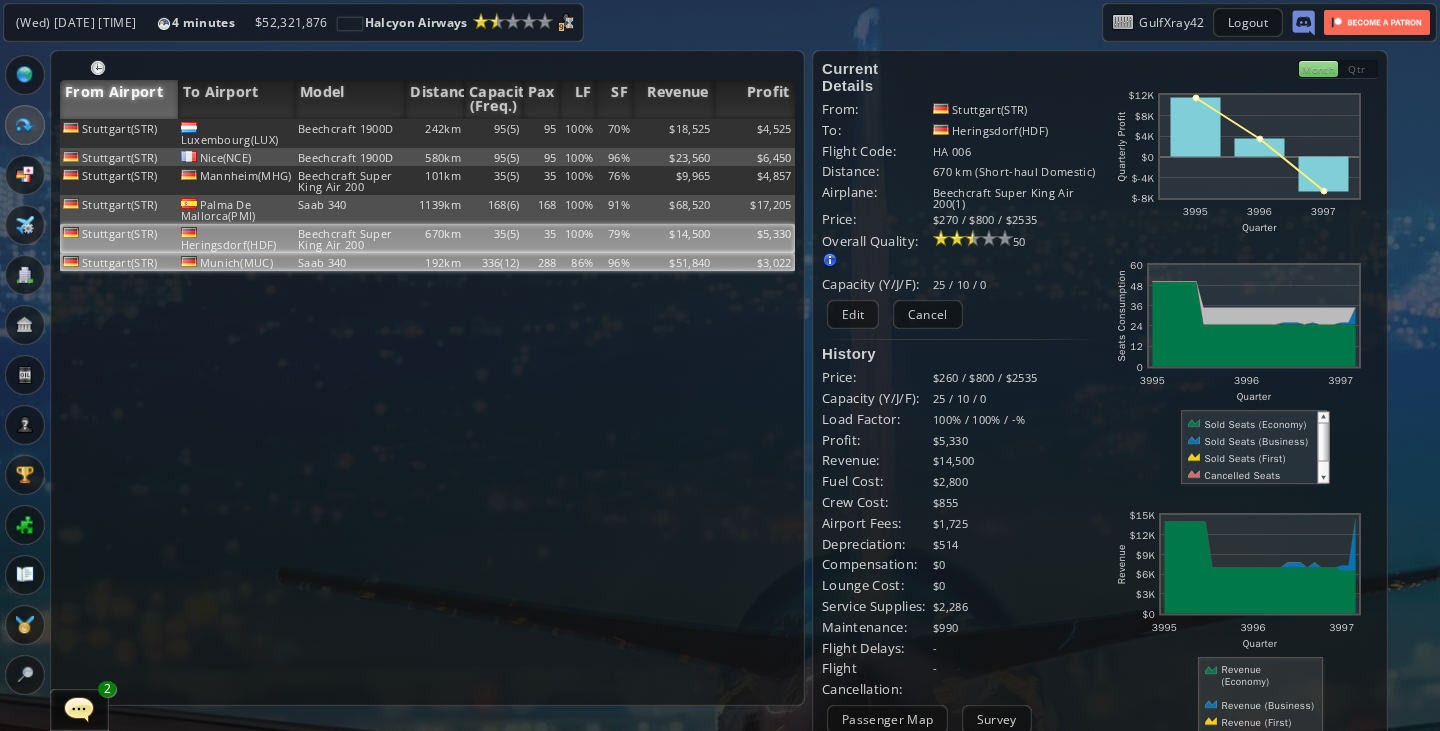 click on "$3,022" at bounding box center (754, 133) 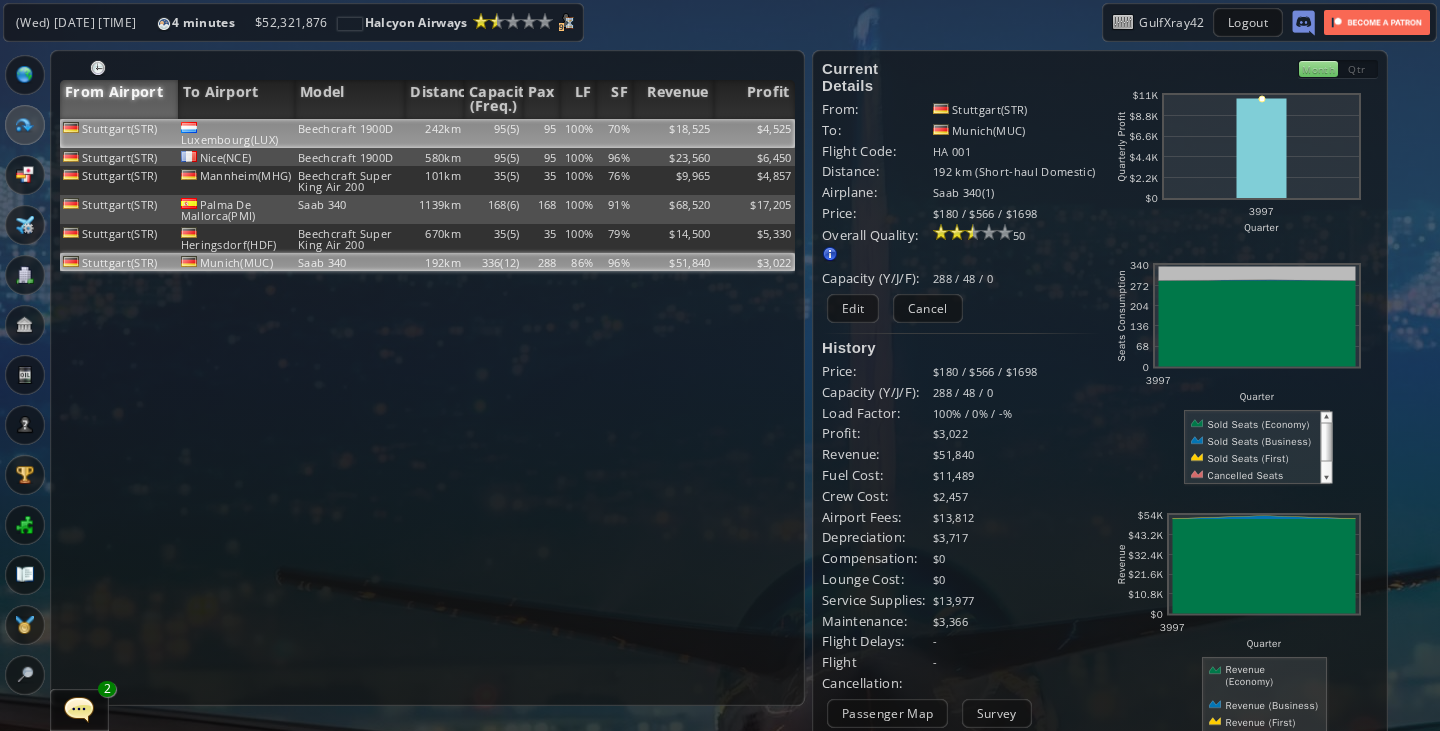 click on "$4,525" at bounding box center (754, 133) 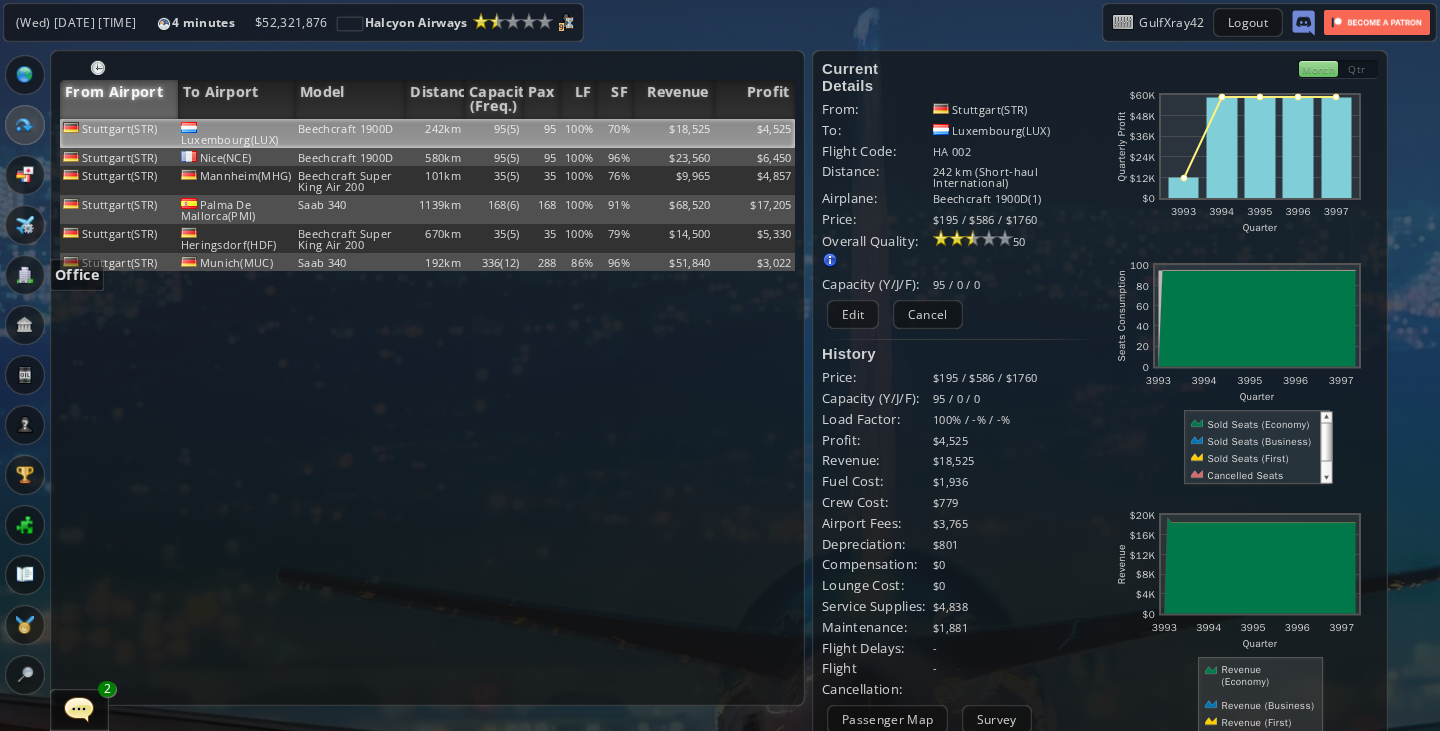 click at bounding box center [25, 275] 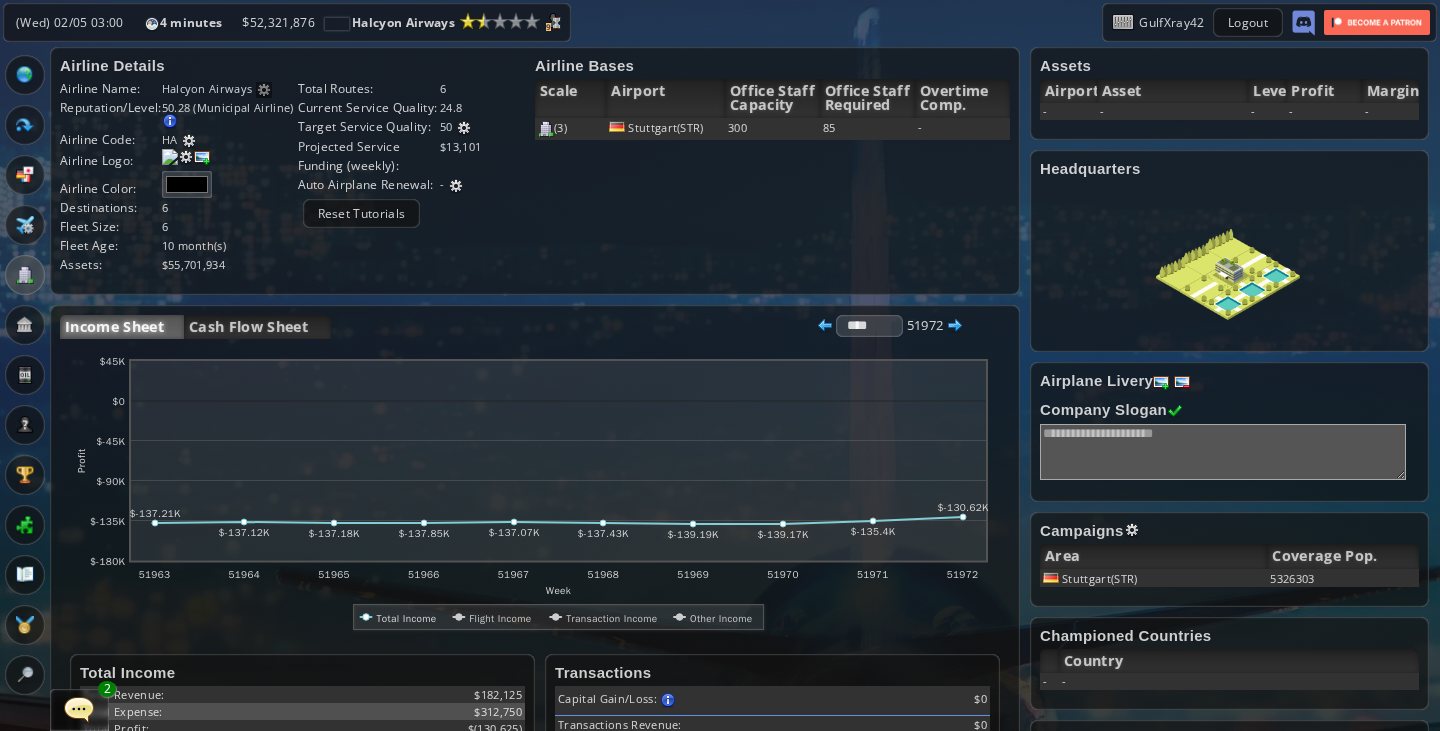 scroll, scrollTop: 0, scrollLeft: 0, axis: both 